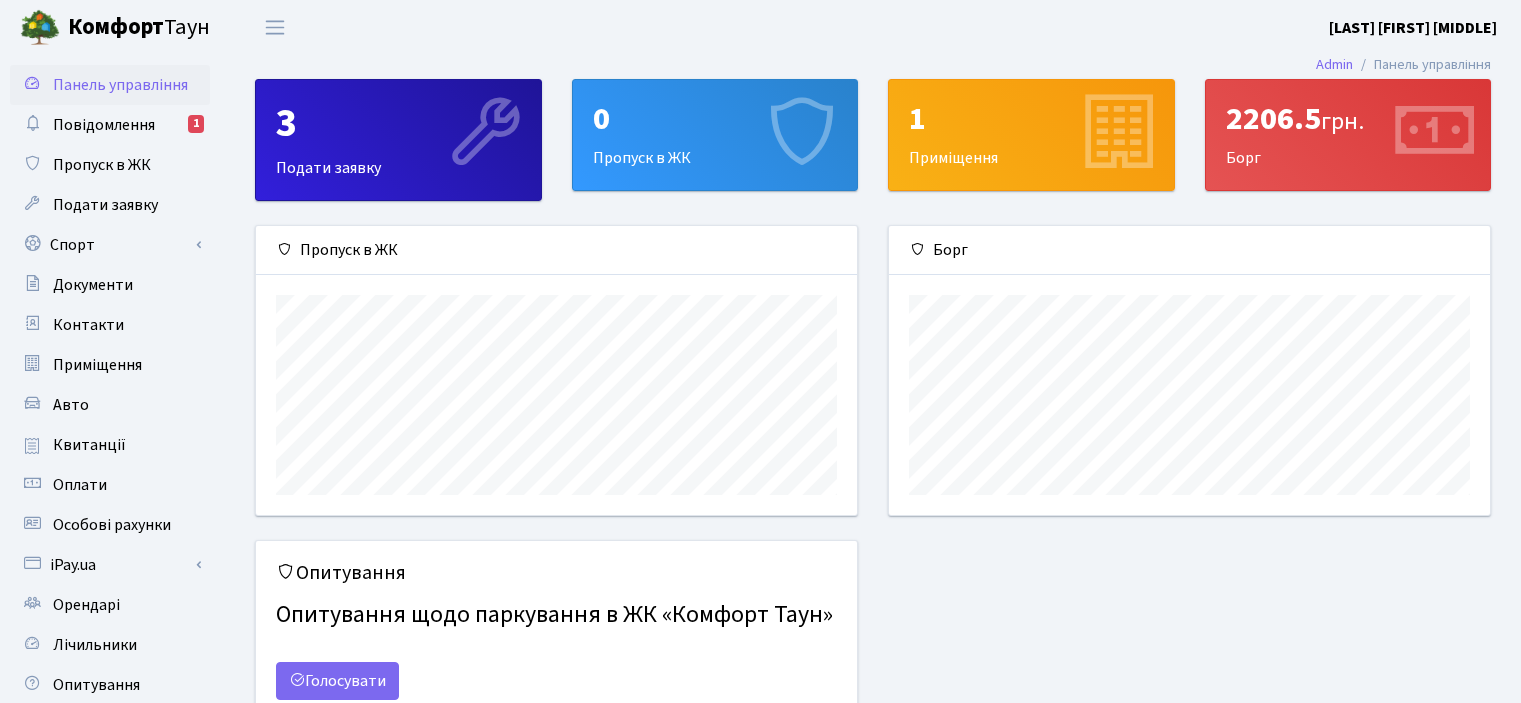 scroll, scrollTop: 0, scrollLeft: 0, axis: both 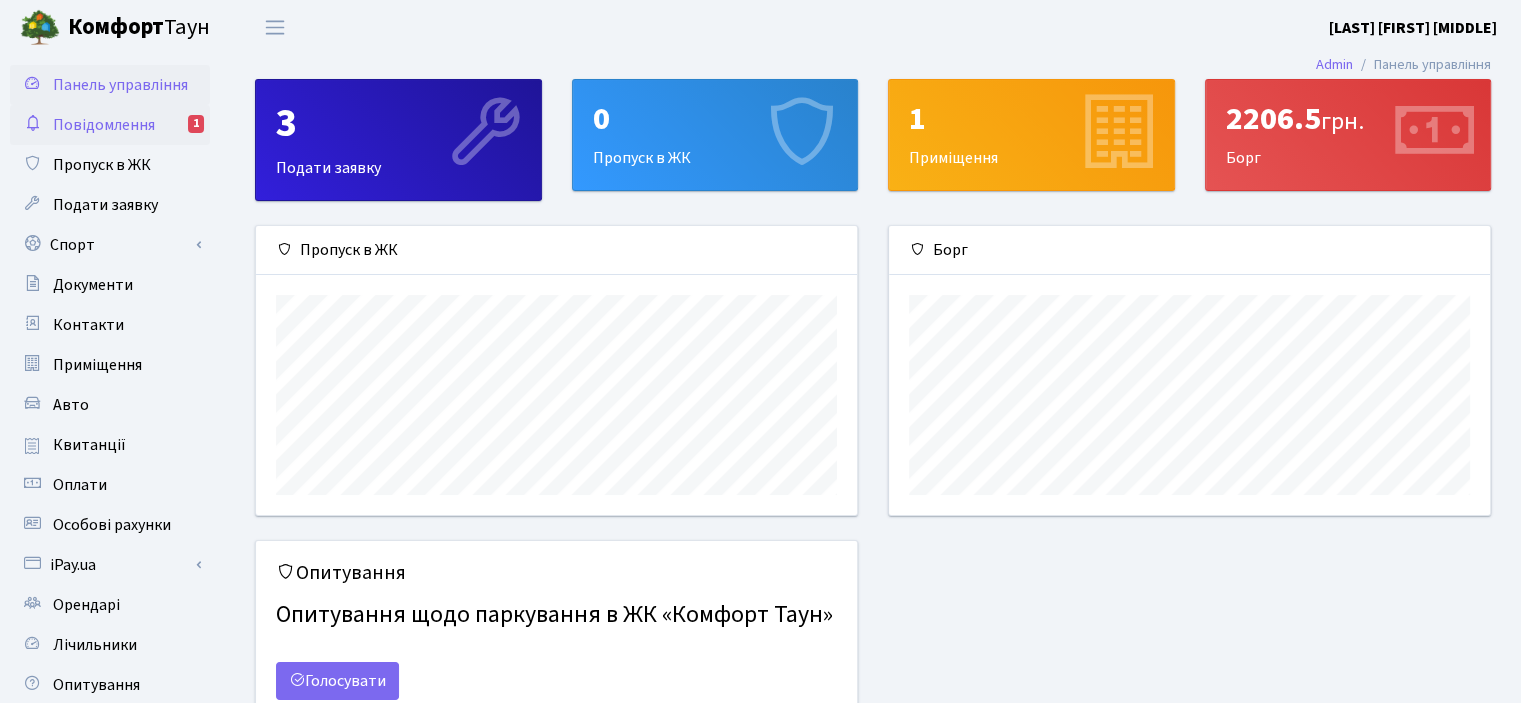 click on "Повідомлення" at bounding box center [104, 125] 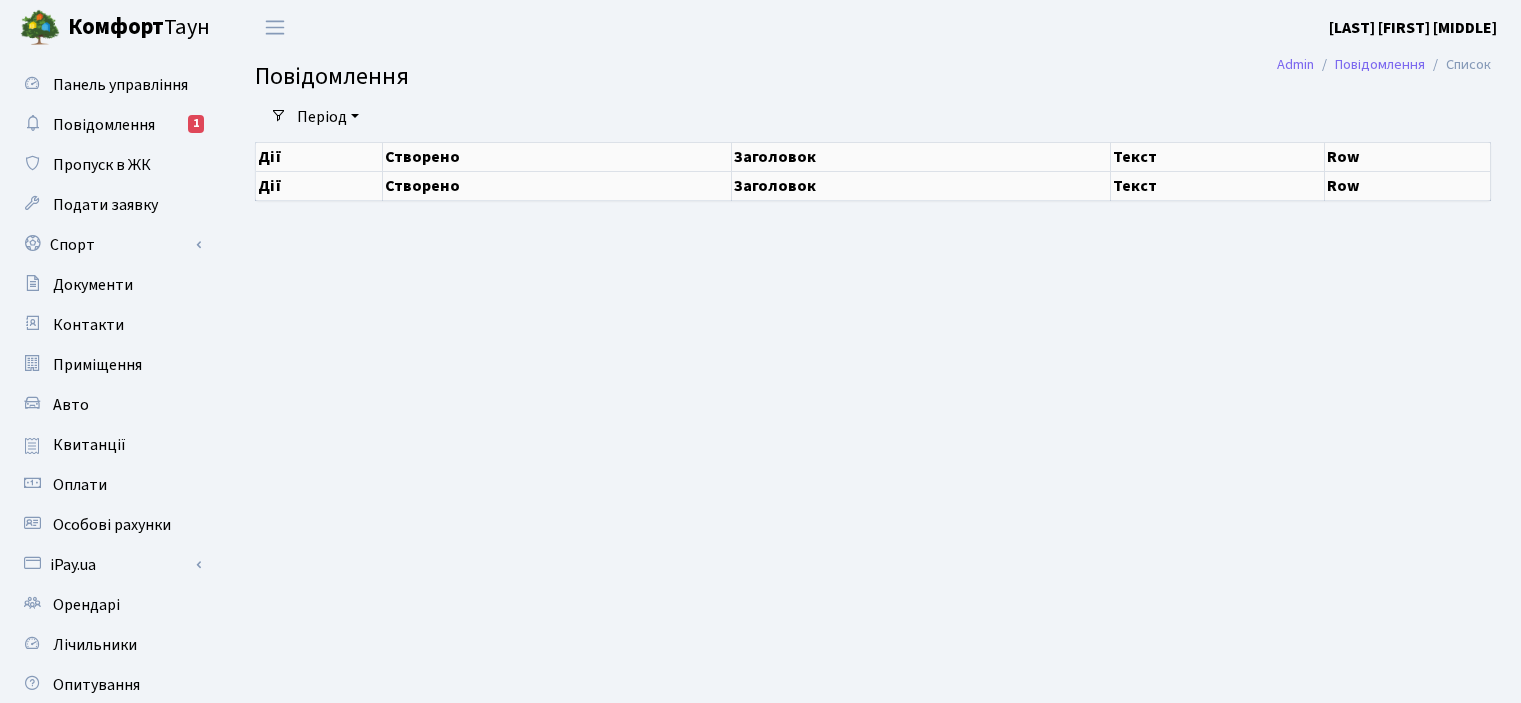 scroll, scrollTop: 0, scrollLeft: 0, axis: both 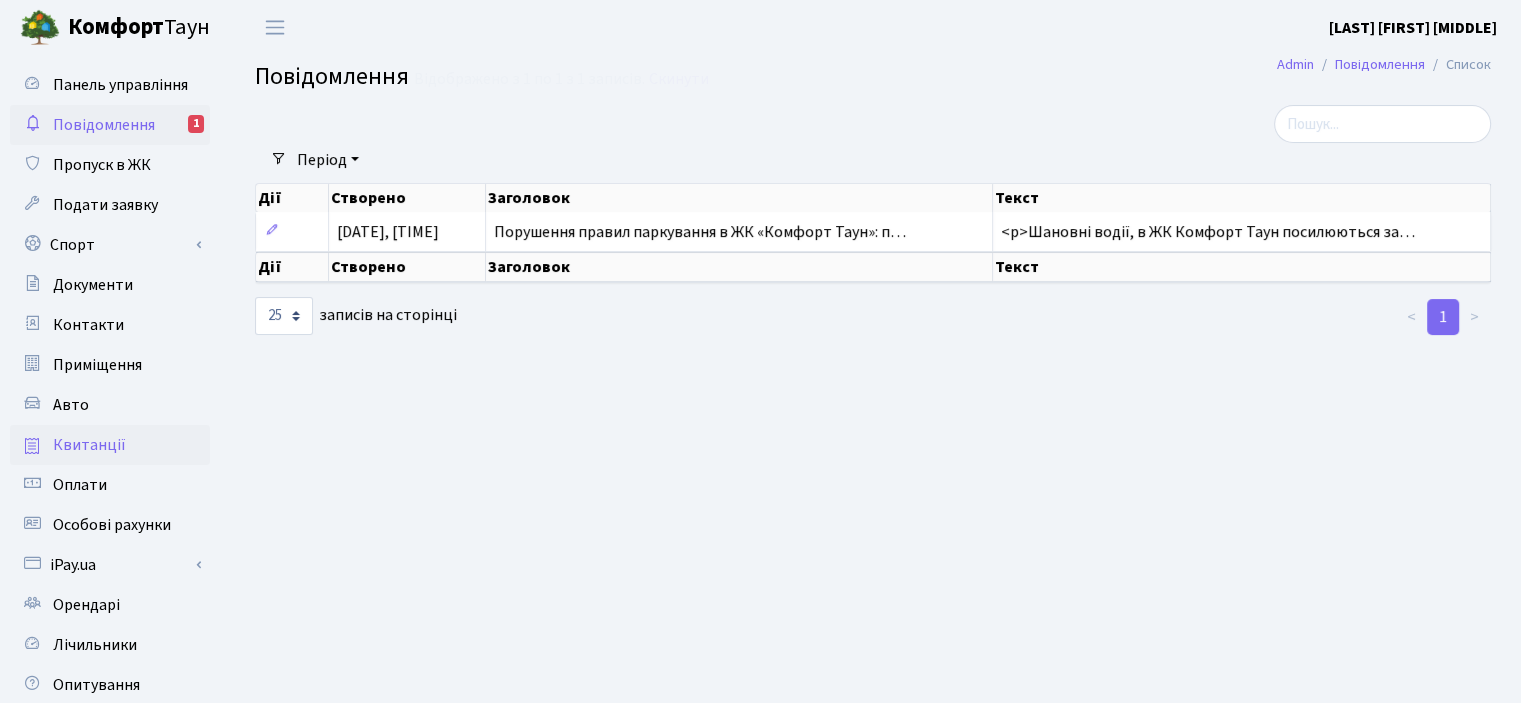 click on "Квитанції" at bounding box center (89, 445) 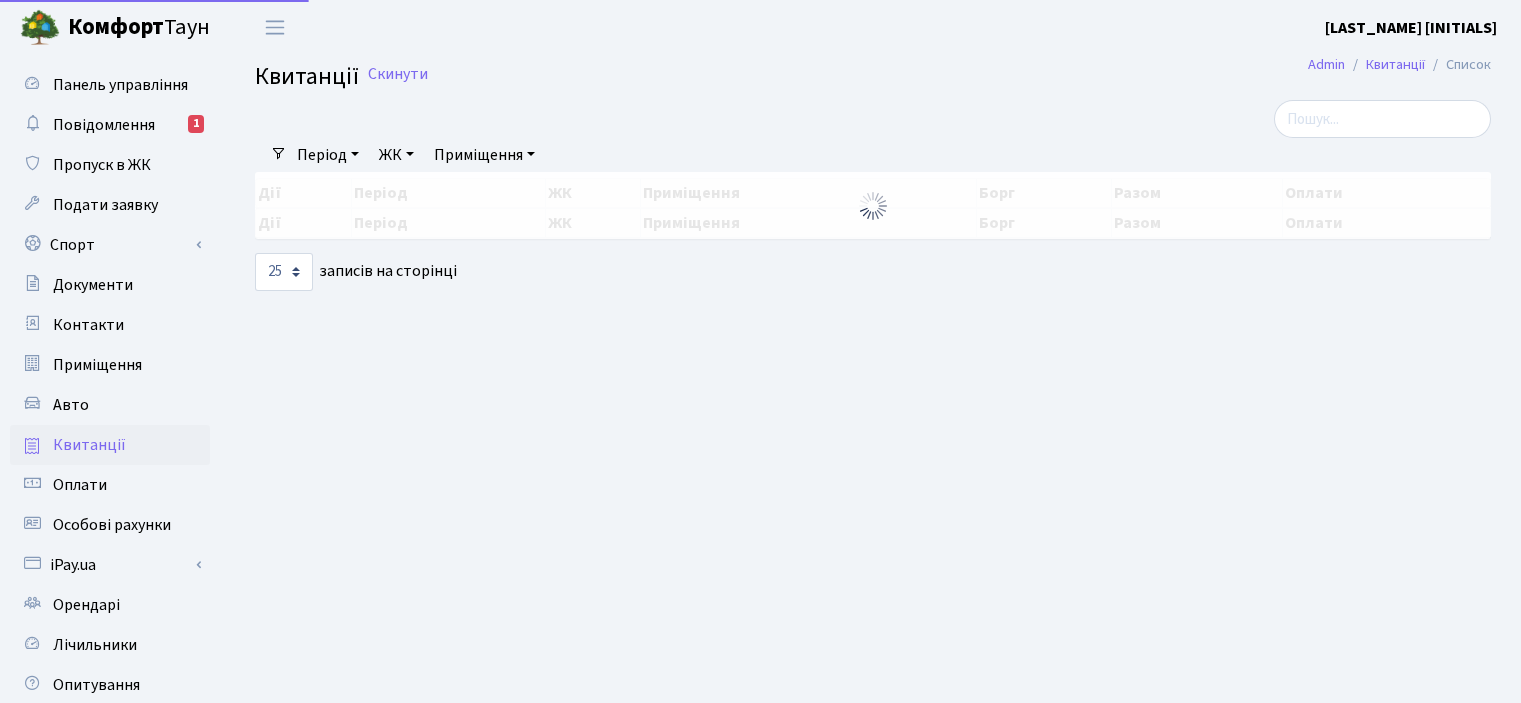 scroll, scrollTop: 0, scrollLeft: 0, axis: both 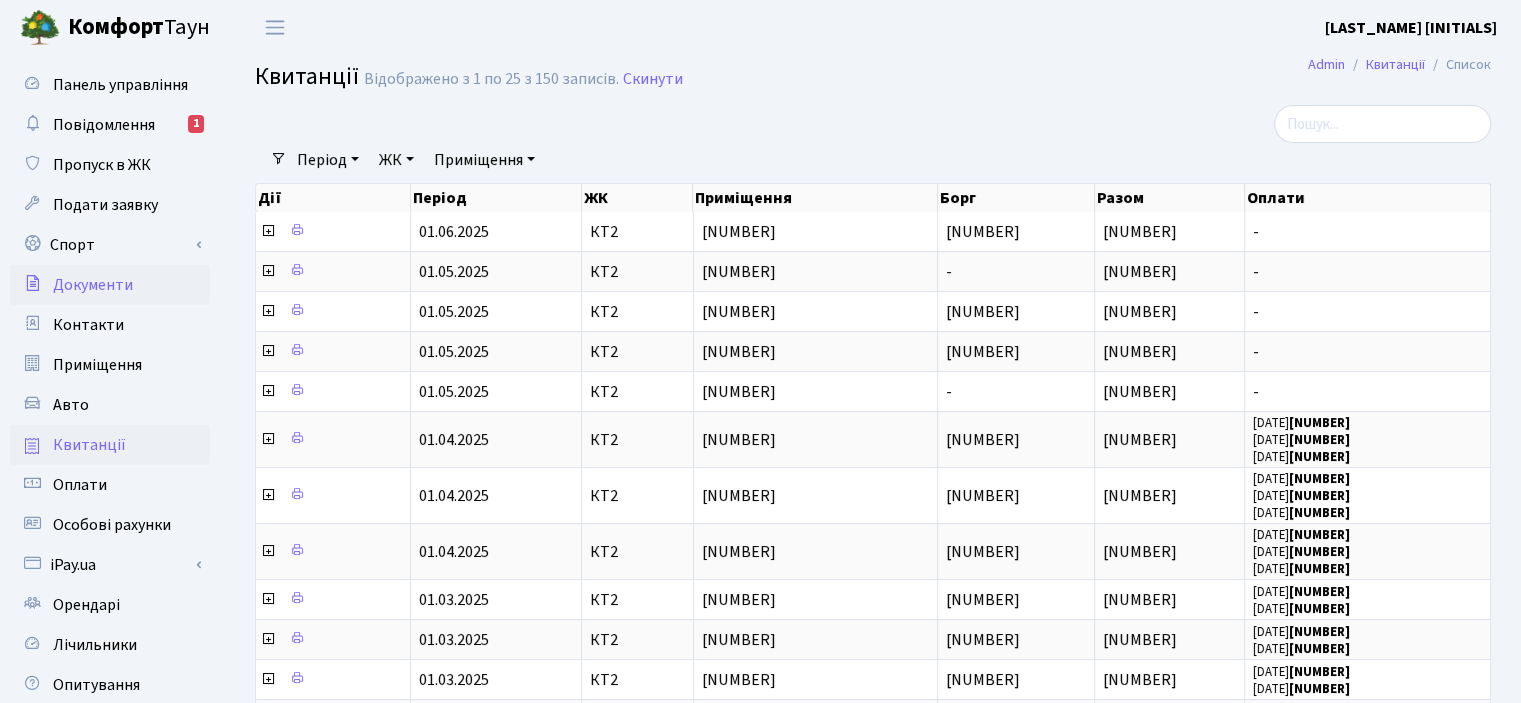 click on "Документи" at bounding box center [93, 285] 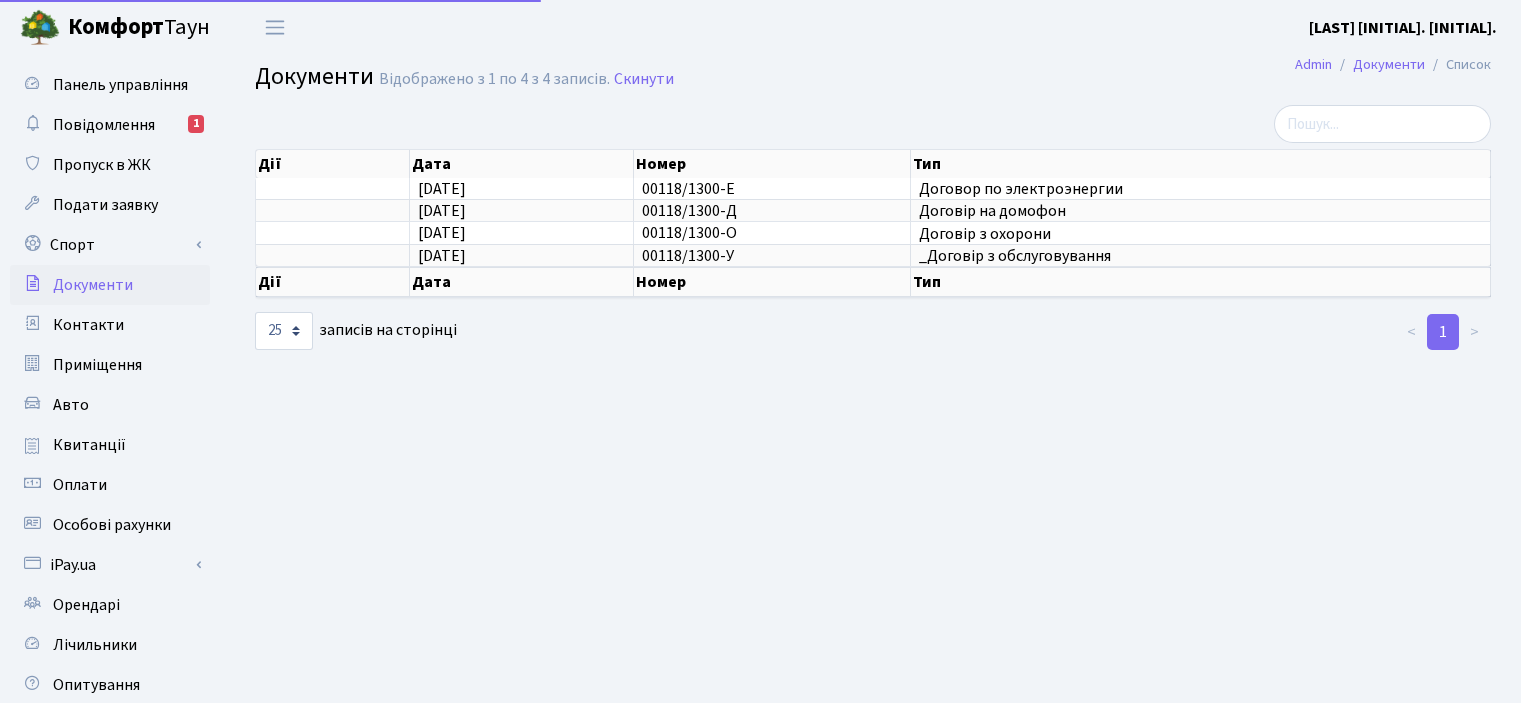 scroll, scrollTop: 0, scrollLeft: 0, axis: both 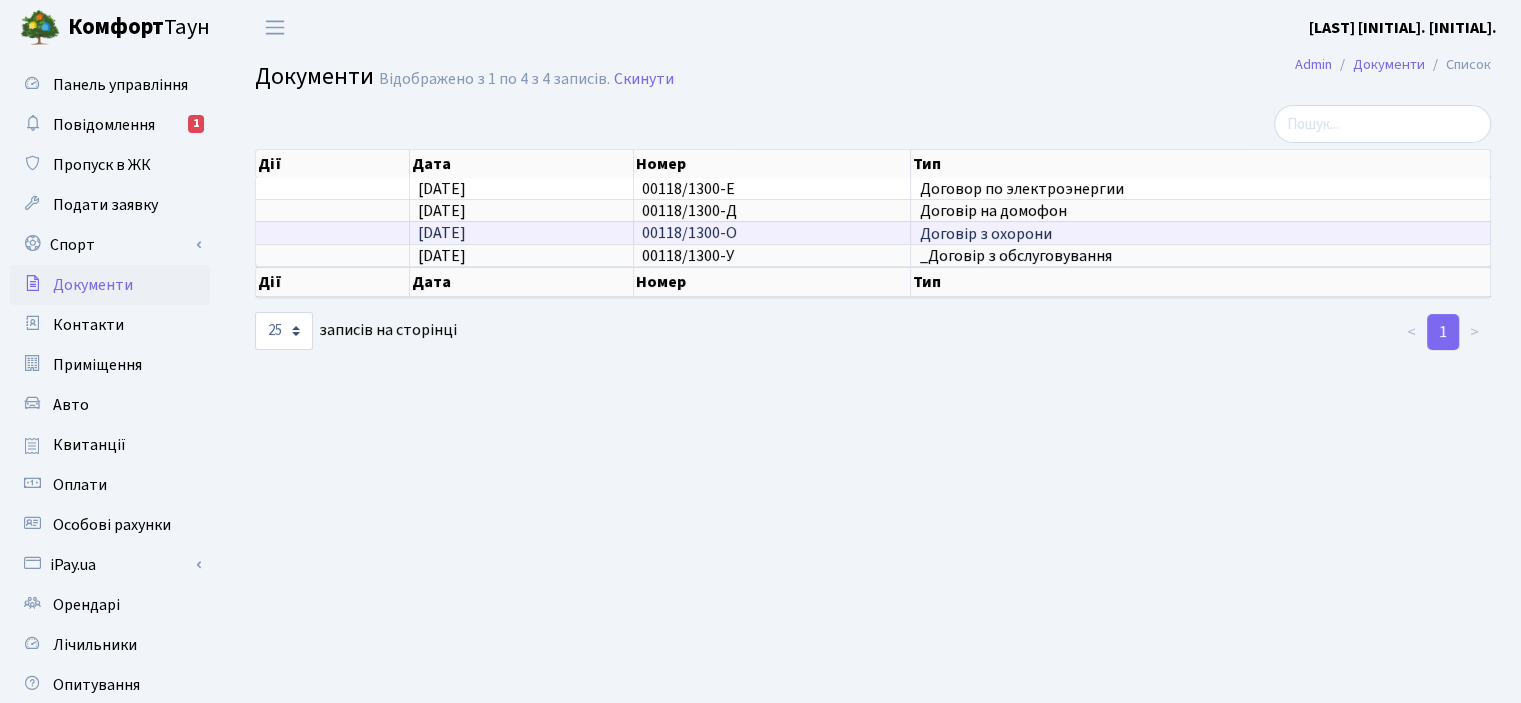 click on "Договір з охорони" at bounding box center [1200, 189] 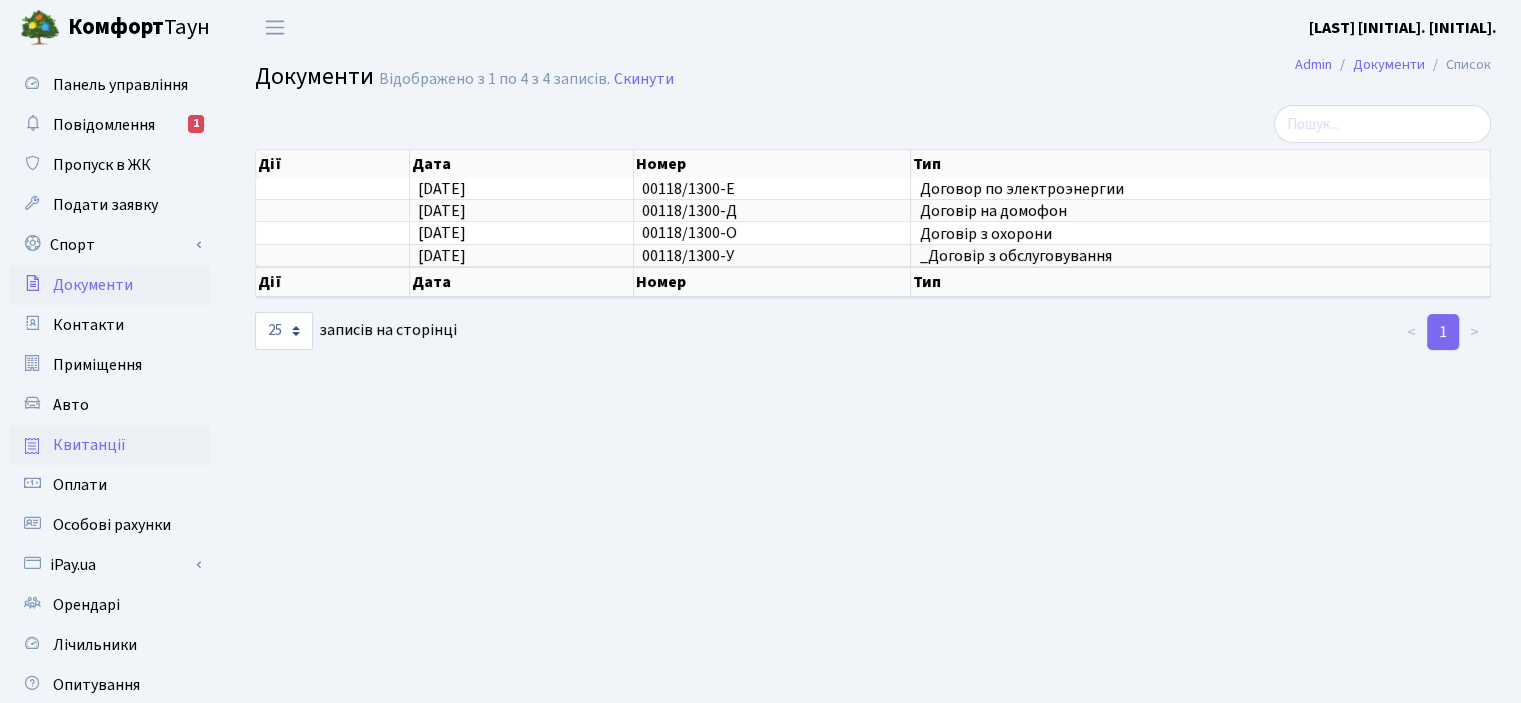 click on "Квитанції" at bounding box center [89, 445] 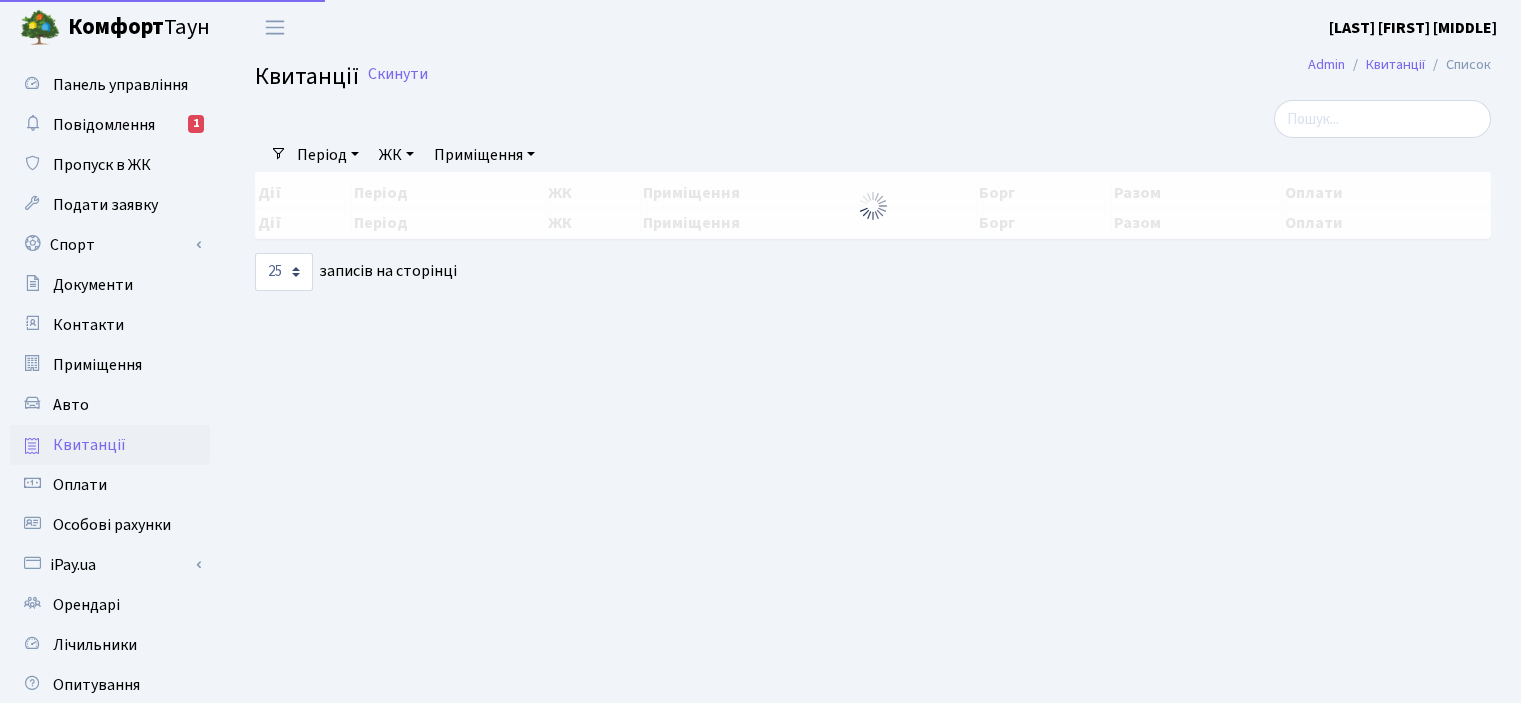 scroll, scrollTop: 0, scrollLeft: 0, axis: both 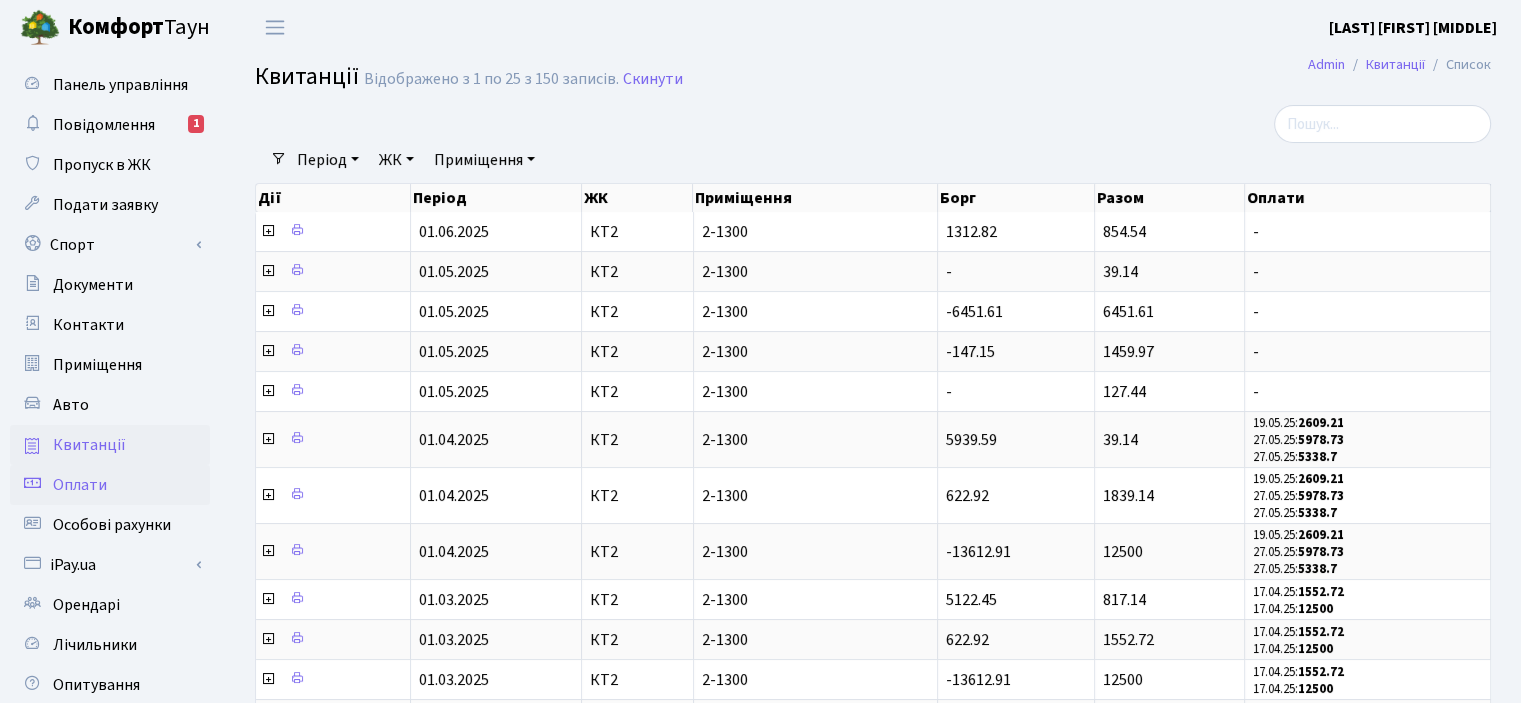 click on "Оплати" at bounding box center (80, 485) 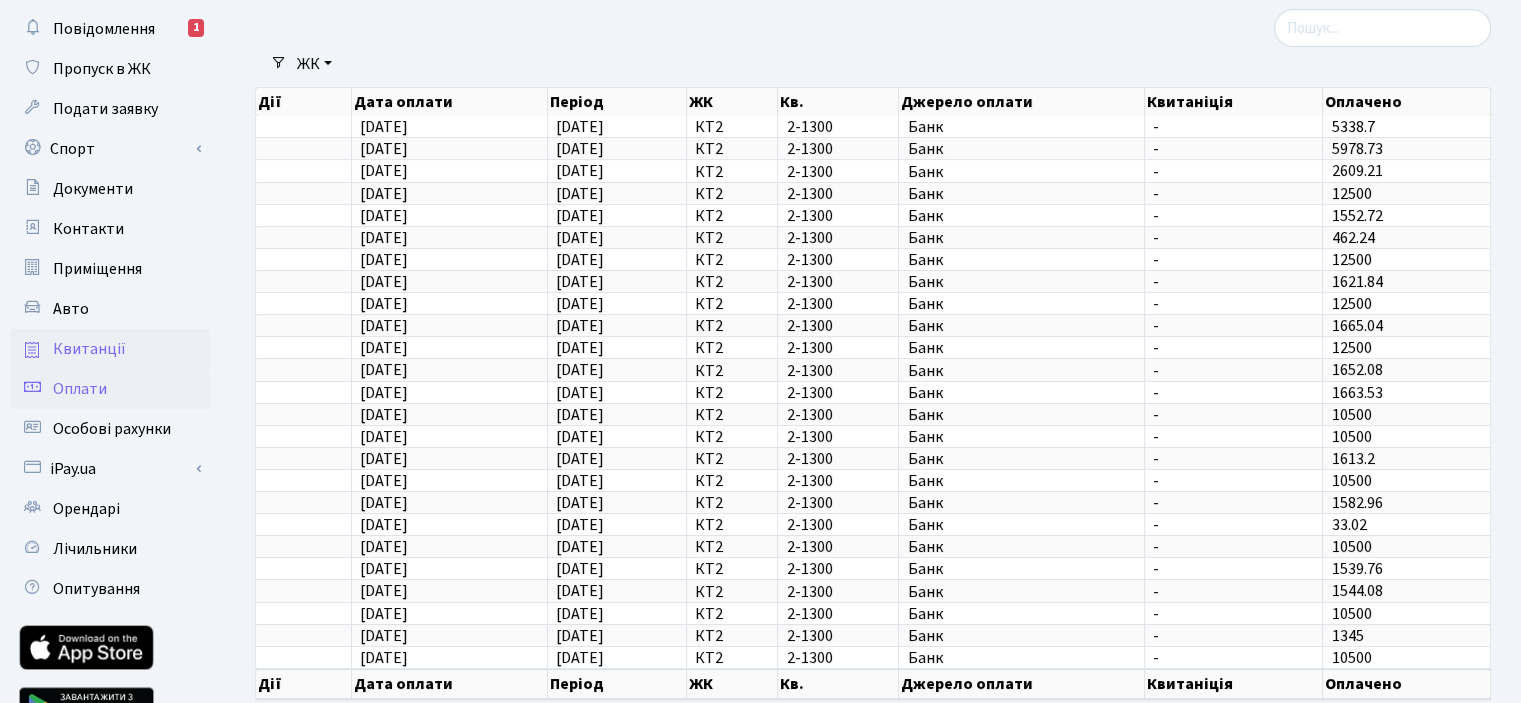 scroll, scrollTop: 197, scrollLeft: 0, axis: vertical 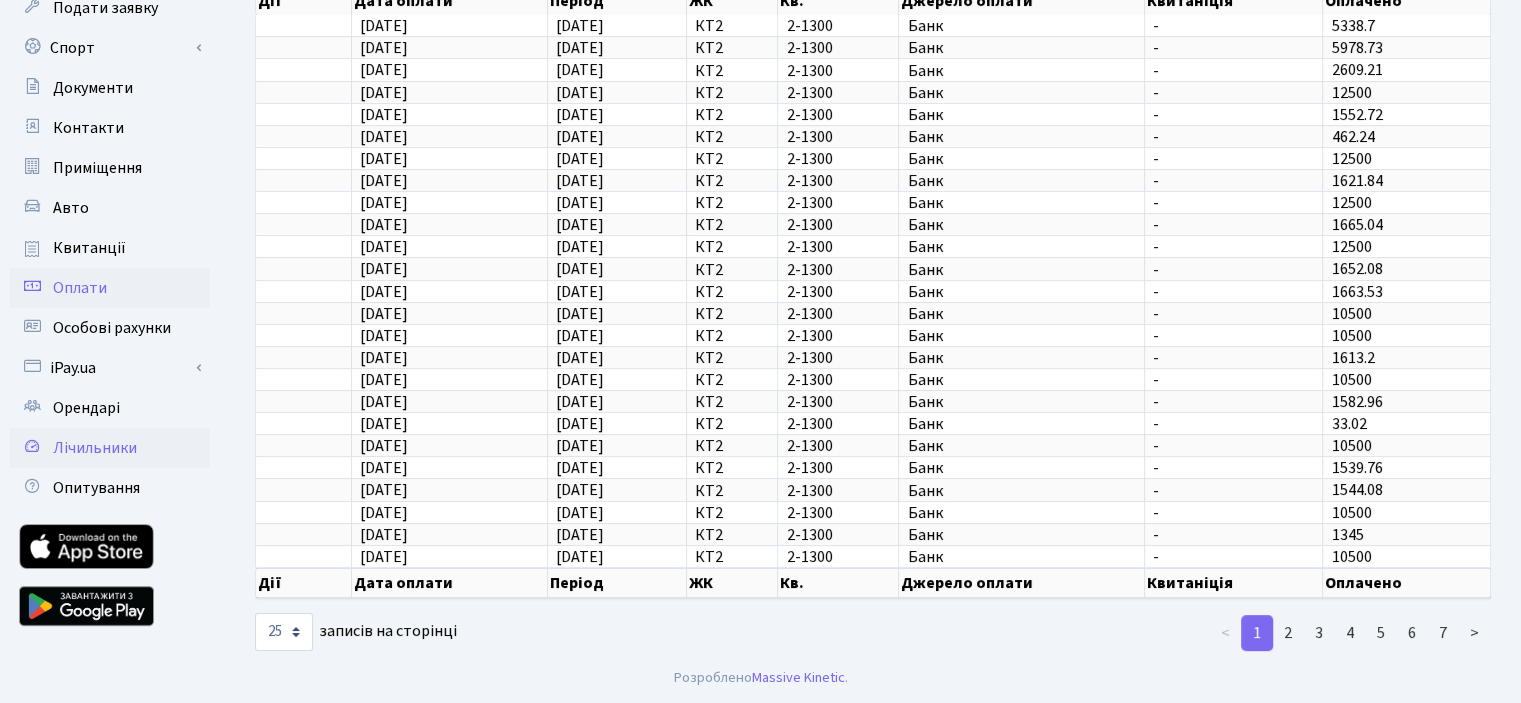 click on "Лічильники" at bounding box center [95, 448] 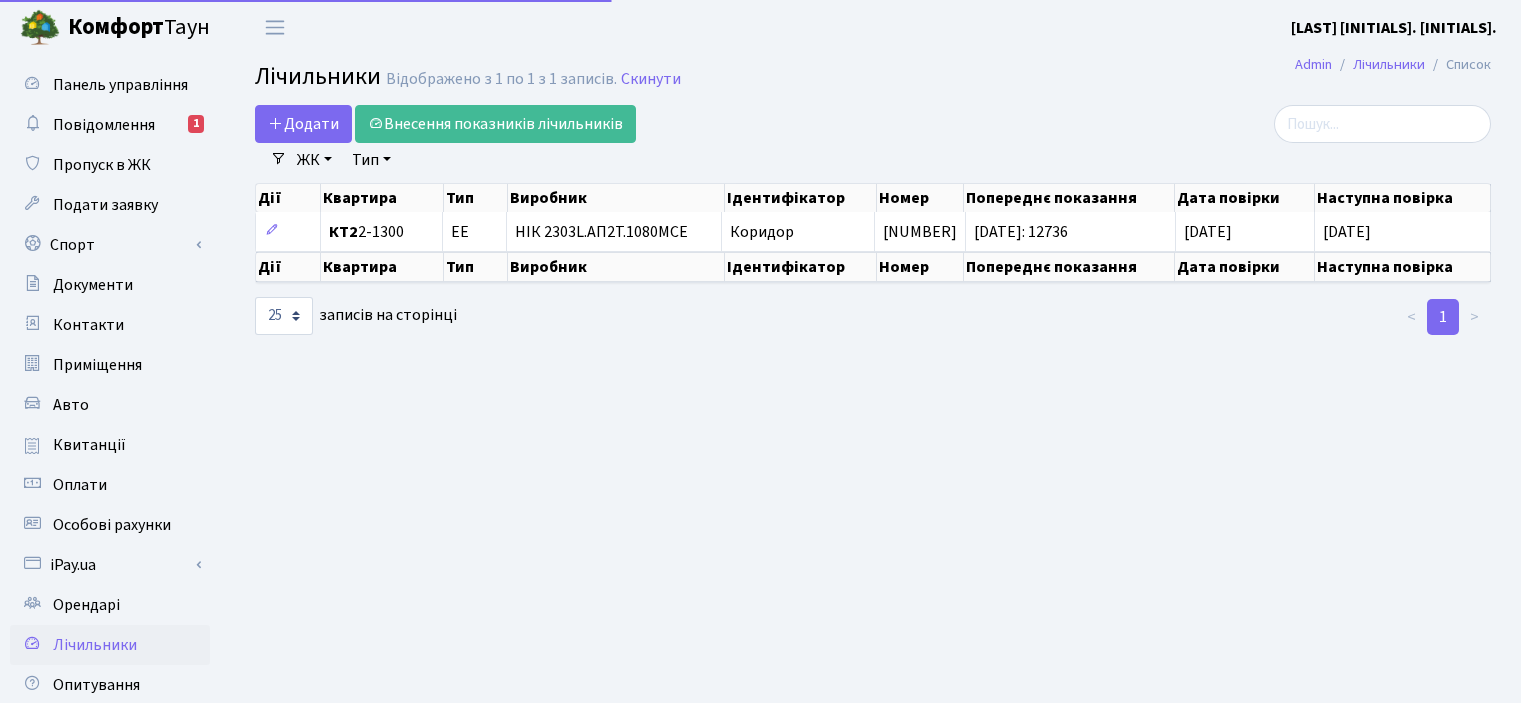 scroll, scrollTop: 0, scrollLeft: 0, axis: both 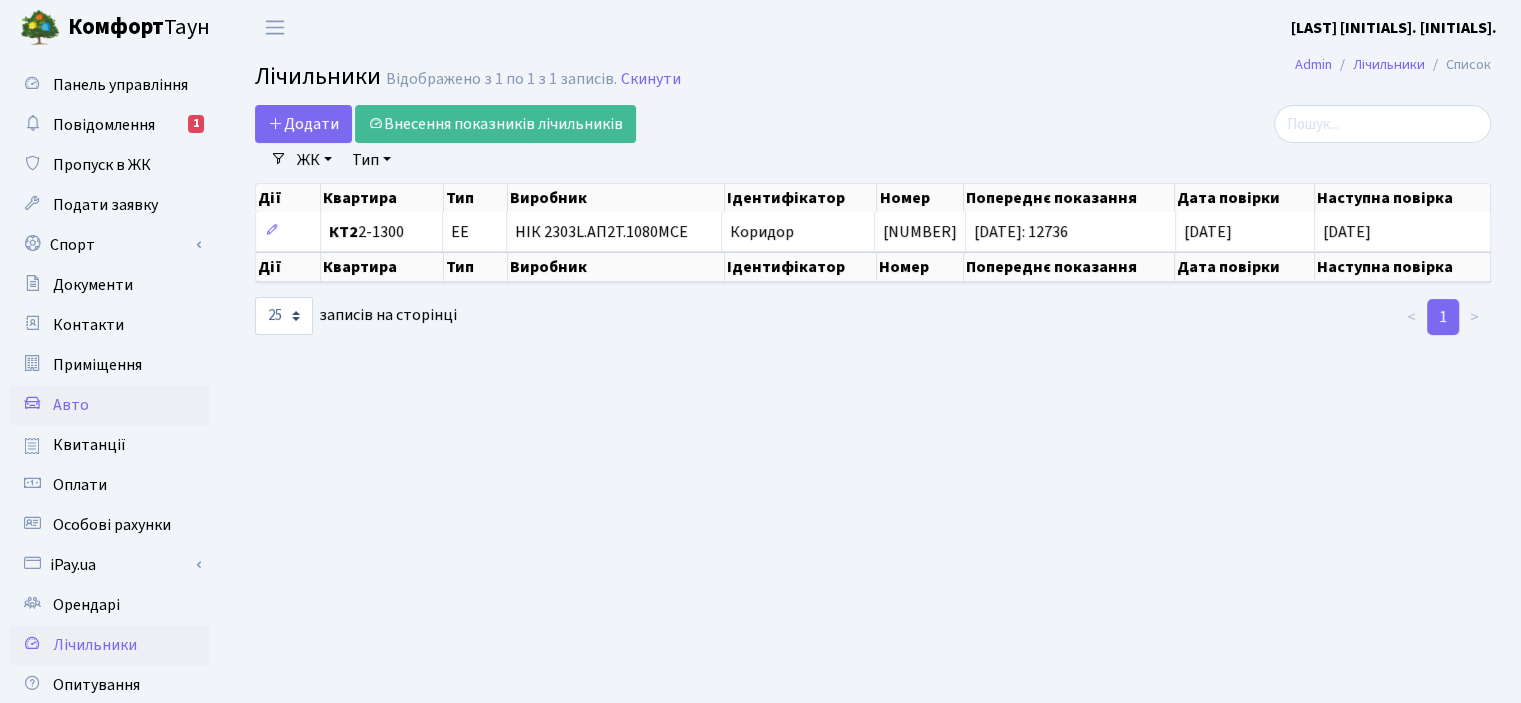 click on "Авто" at bounding box center (71, 405) 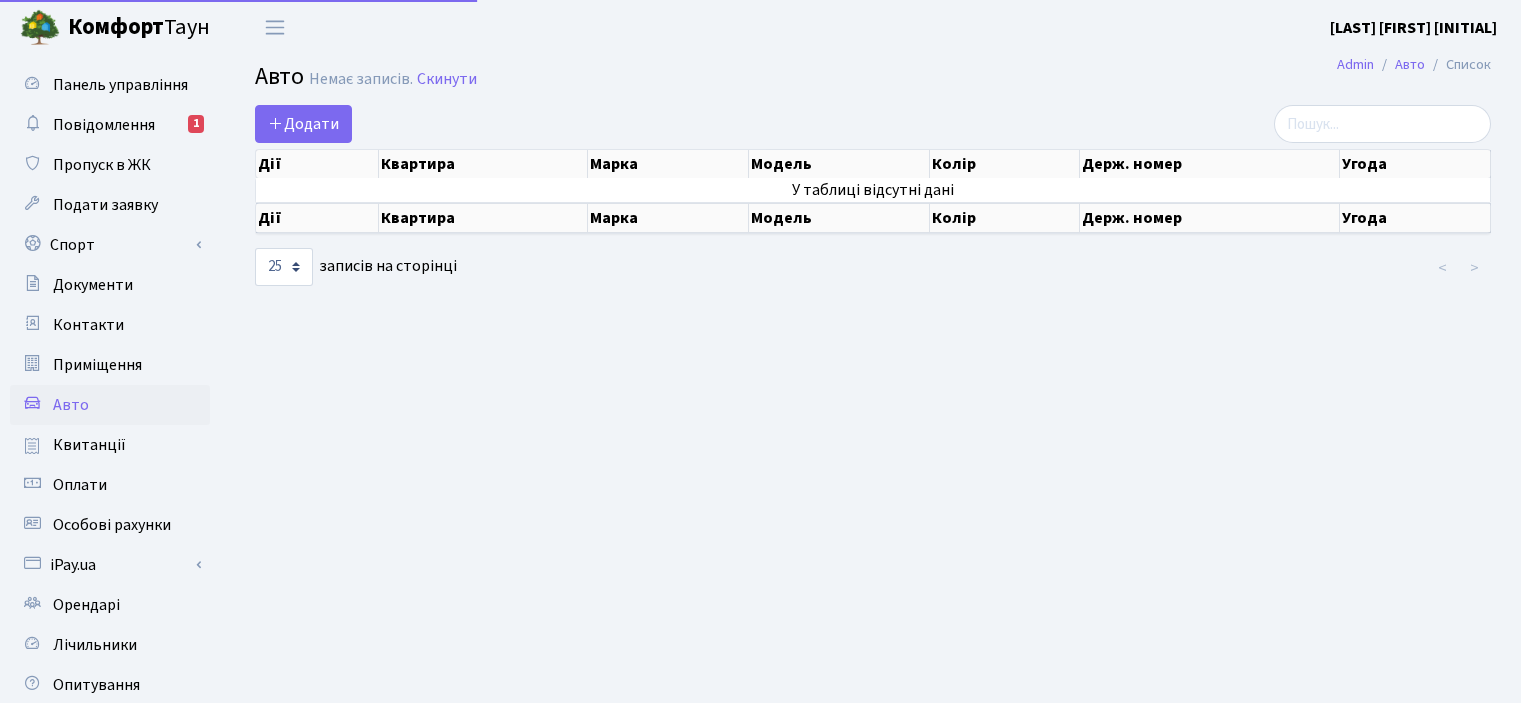 scroll, scrollTop: 0, scrollLeft: 0, axis: both 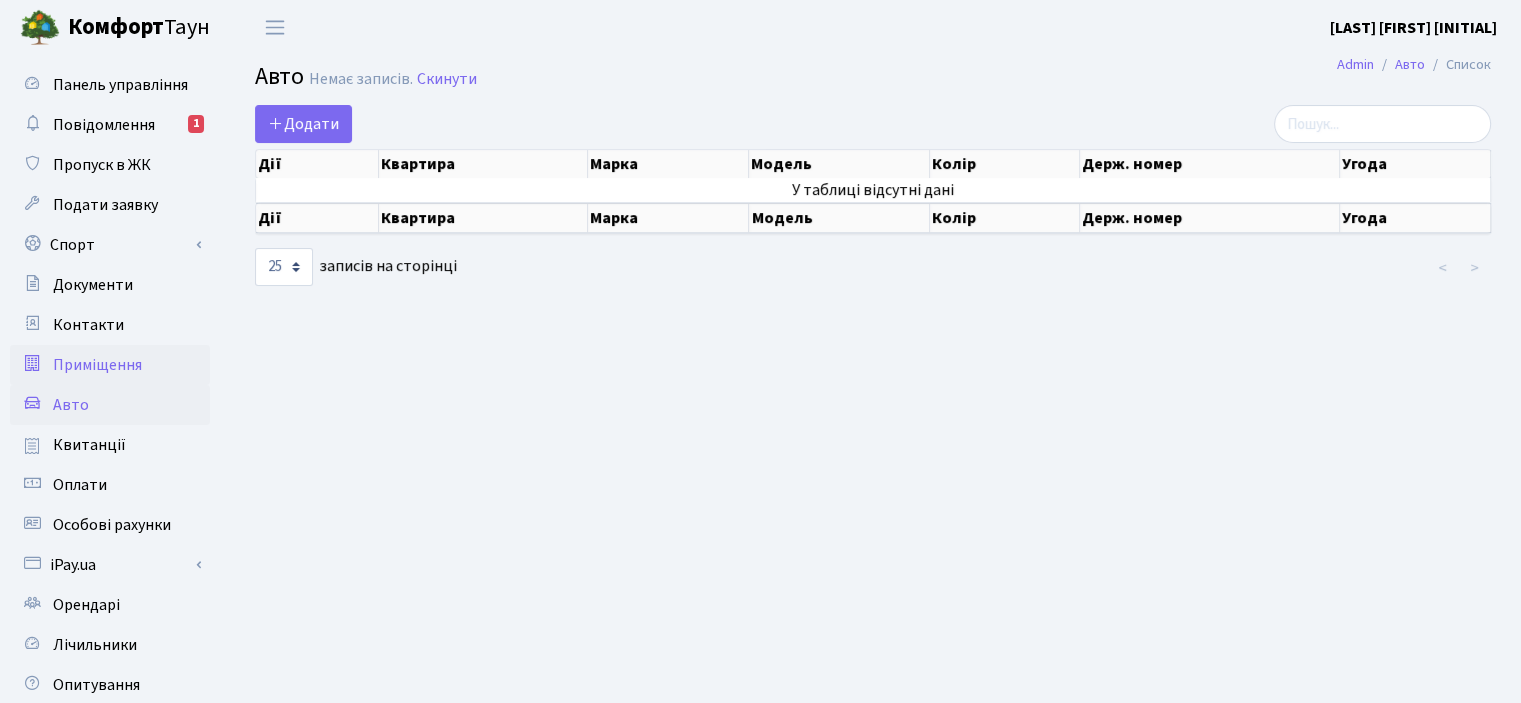 click on "Приміщення" at bounding box center [97, 365] 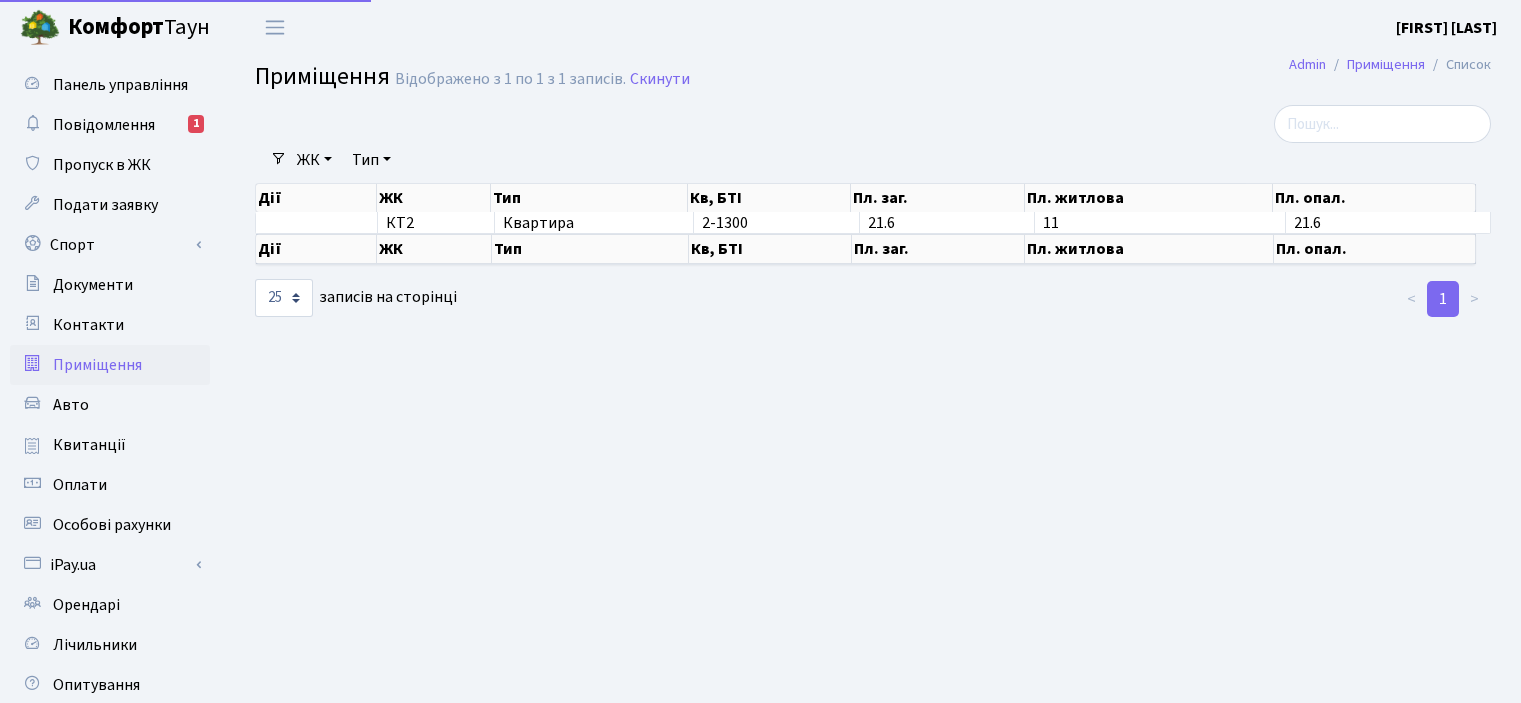 scroll, scrollTop: 0, scrollLeft: 0, axis: both 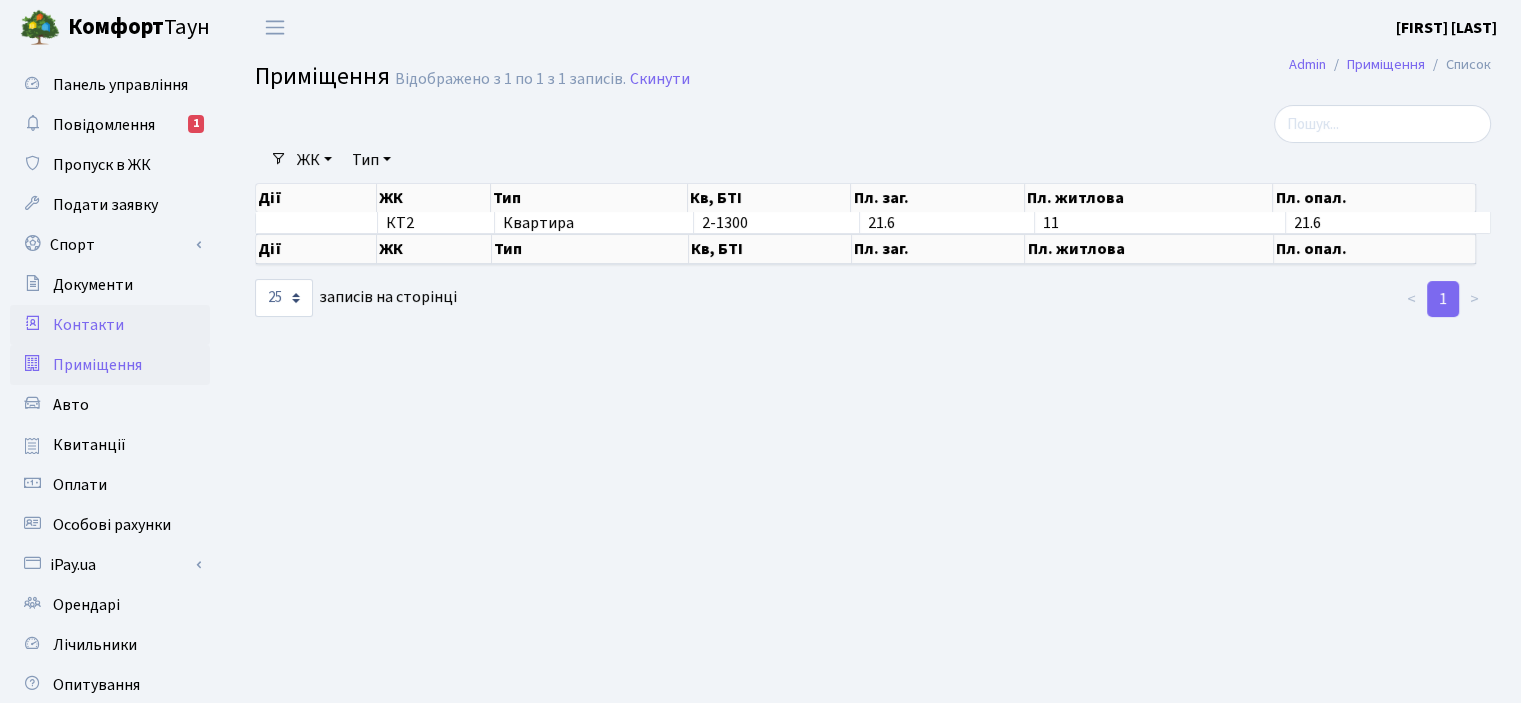 click on "Контакти" at bounding box center (88, 325) 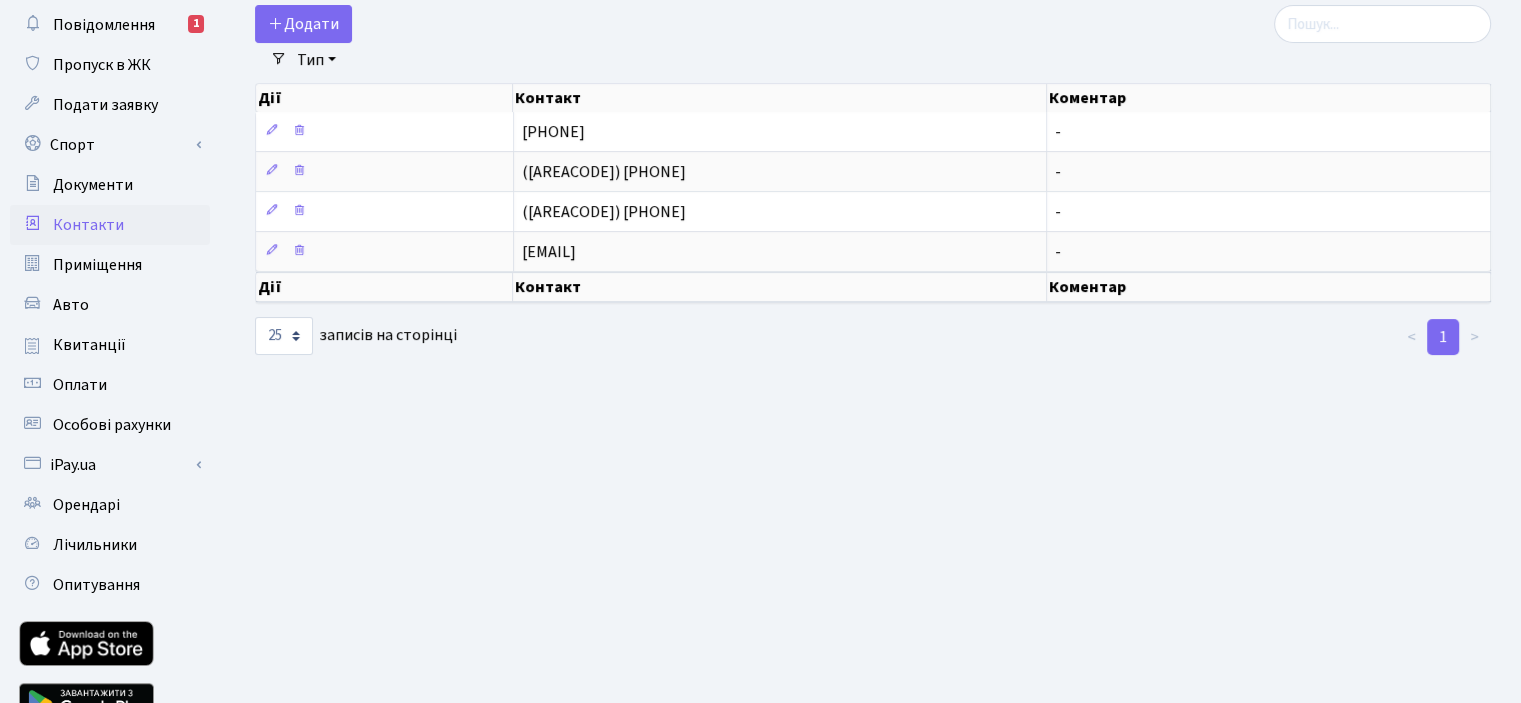 scroll, scrollTop: 0, scrollLeft: 0, axis: both 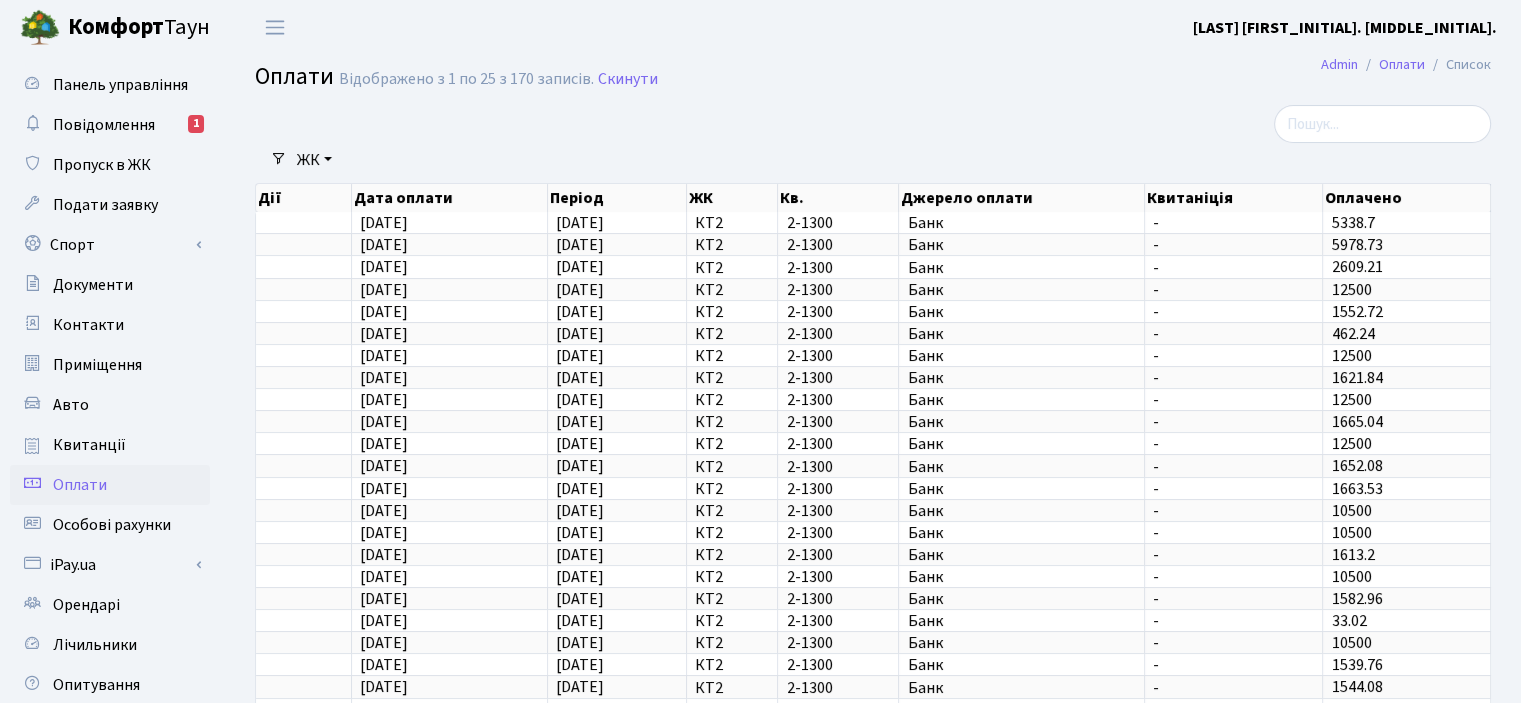 click on "[LAST] [INITIALS] [INITIALS]" at bounding box center [1345, 28] 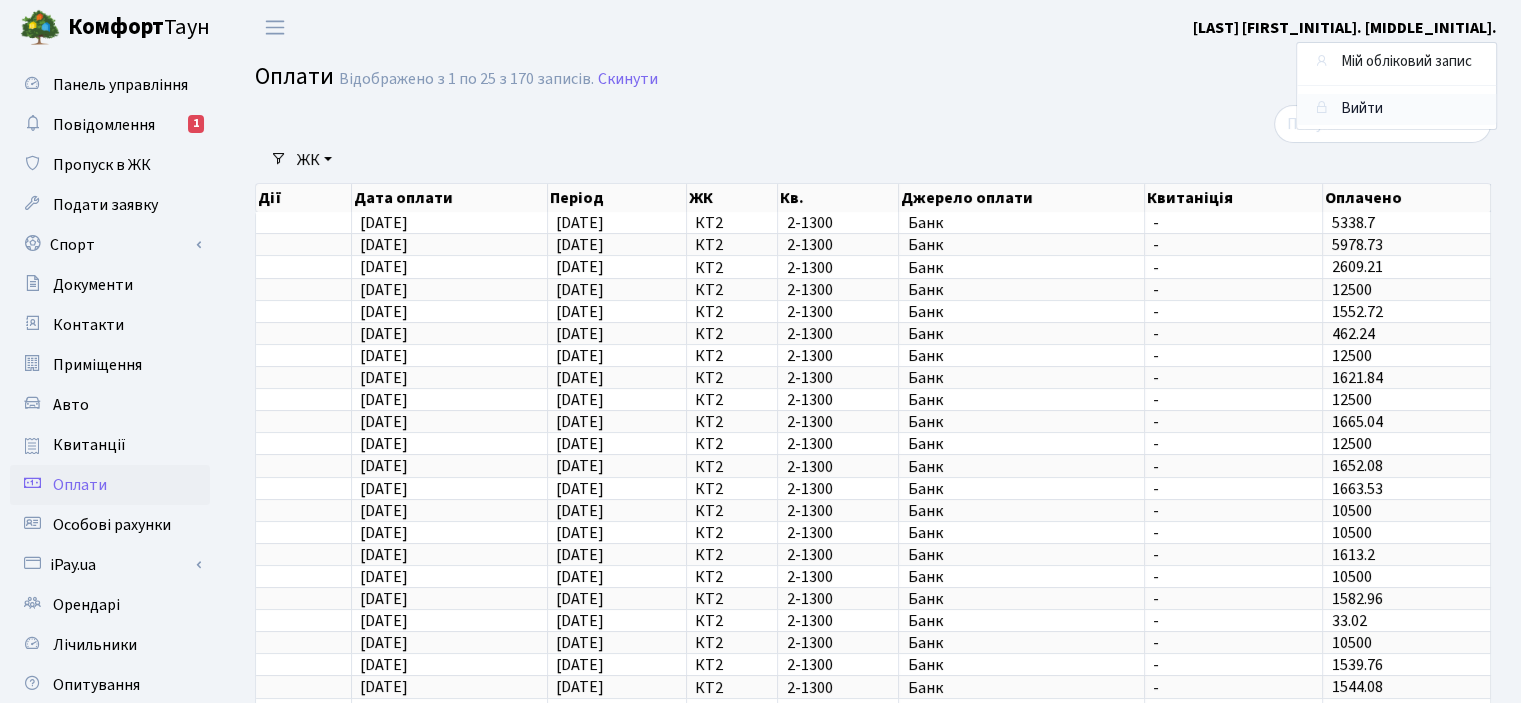 click on "Вийти" at bounding box center [1396, 109] 